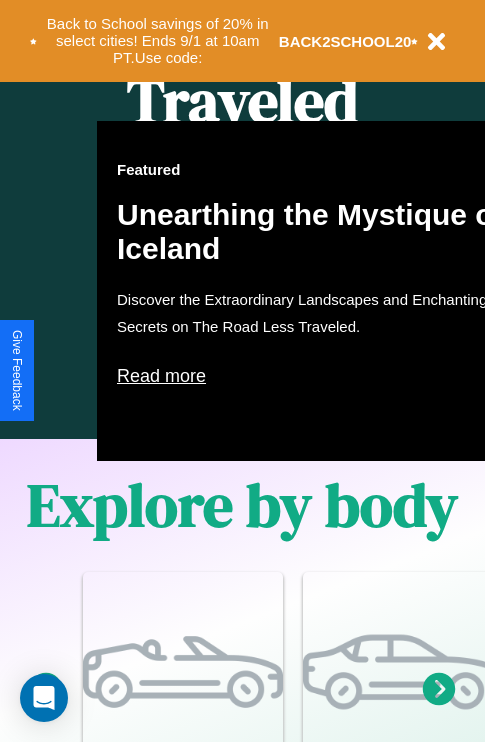 scroll, scrollTop: 1285, scrollLeft: 0, axis: vertical 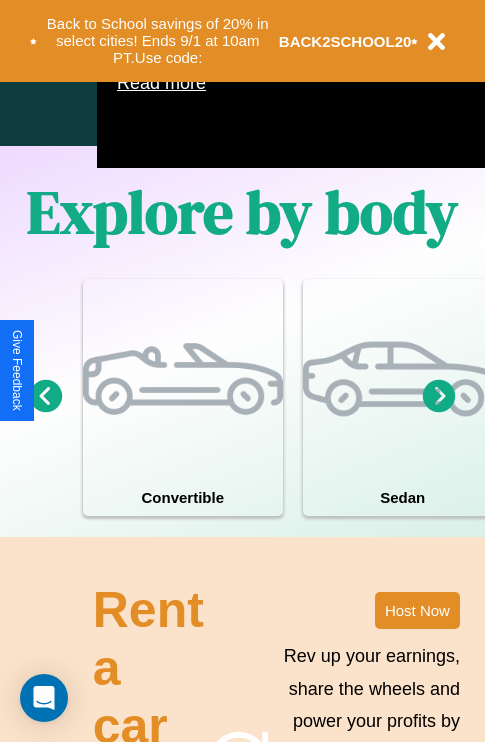 click 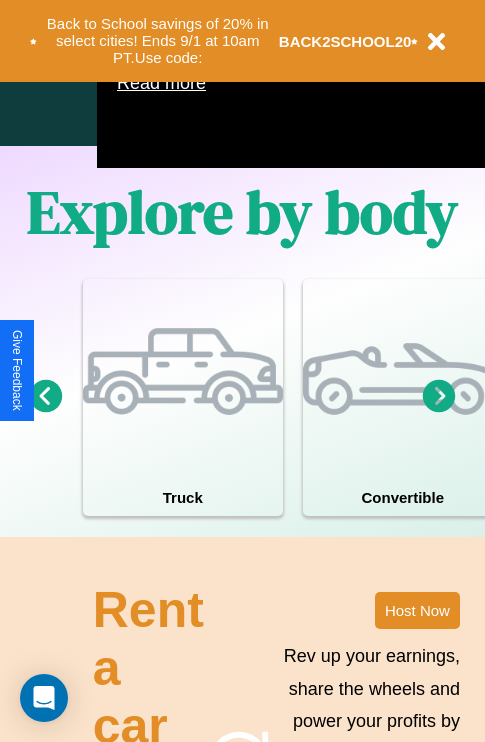 click 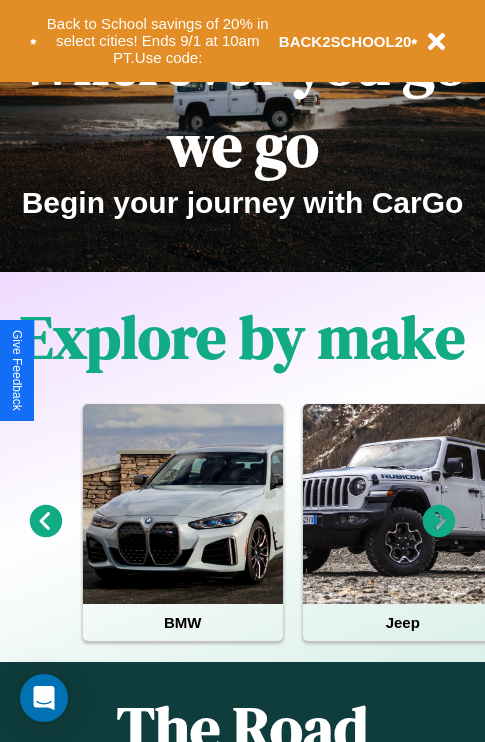 scroll, scrollTop: 0, scrollLeft: 0, axis: both 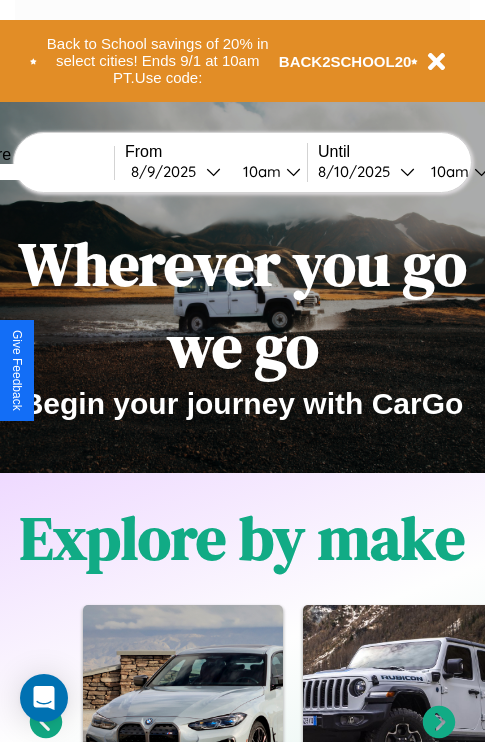 click at bounding box center [39, 172] 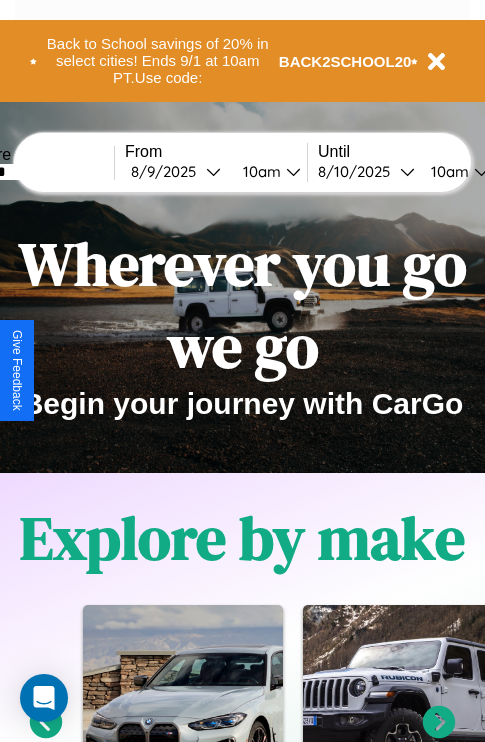 type on "*******" 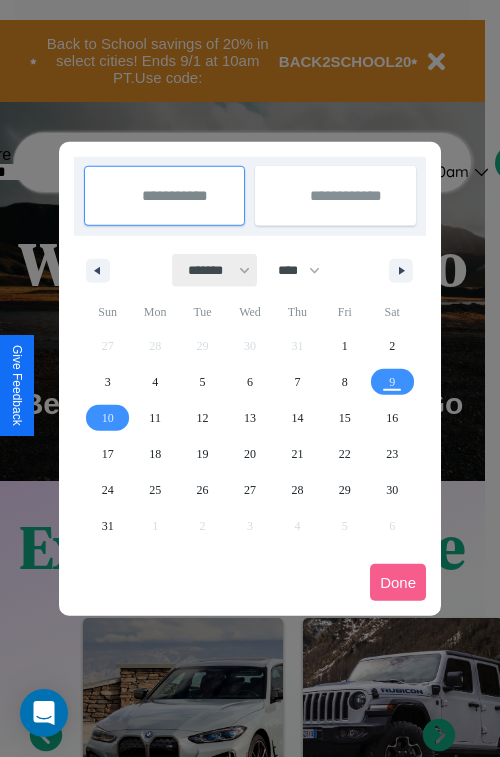 click on "******* ******** ***** ***** *** **** **** ****** ********* ******* ******** ********" at bounding box center (215, 270) 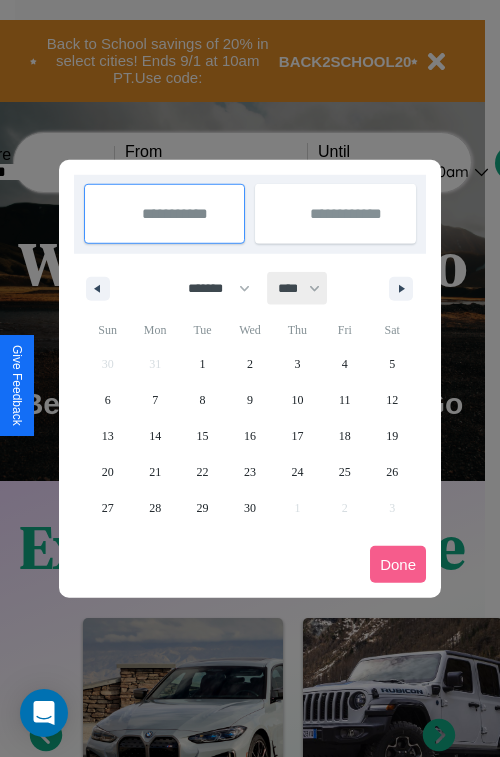 click on "**** **** **** **** **** **** **** **** **** **** **** **** **** **** **** **** **** **** **** **** **** **** **** **** **** **** **** **** **** **** **** **** **** **** **** **** **** **** **** **** **** **** **** **** **** **** **** **** **** **** **** **** **** **** **** **** **** **** **** **** **** **** **** **** **** **** **** **** **** **** **** **** **** **** **** **** **** **** **** **** **** **** **** **** **** **** **** **** **** **** **** **** **** **** **** **** **** **** **** **** **** **** **** **** **** **** **** **** **** **** **** **** **** **** **** **** **** **** **** **** ****" at bounding box center [298, 288] 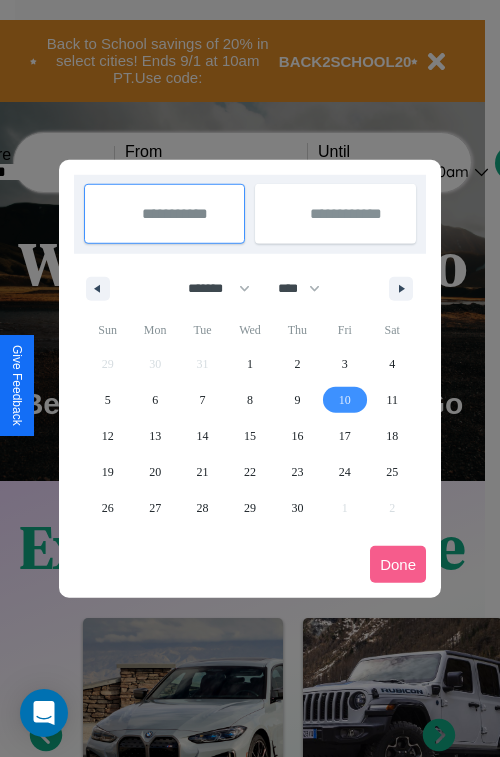 click on "10" at bounding box center [345, 400] 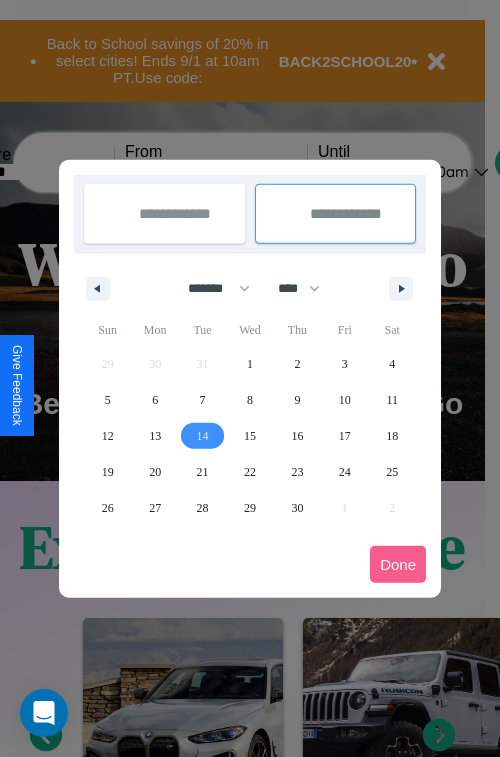 click on "14" at bounding box center [203, 436] 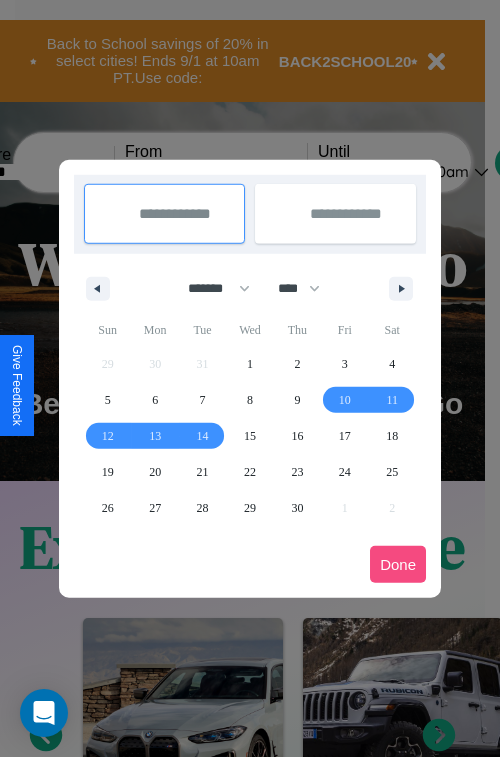 click on "Done" at bounding box center [398, 564] 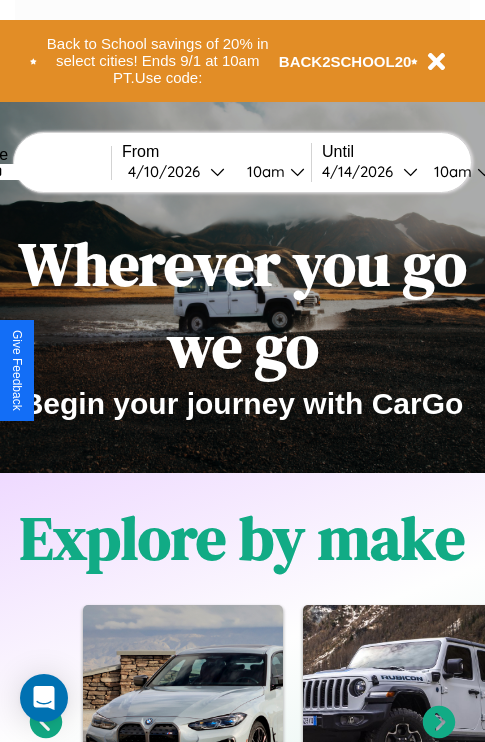 scroll, scrollTop: 0, scrollLeft: 74, axis: horizontal 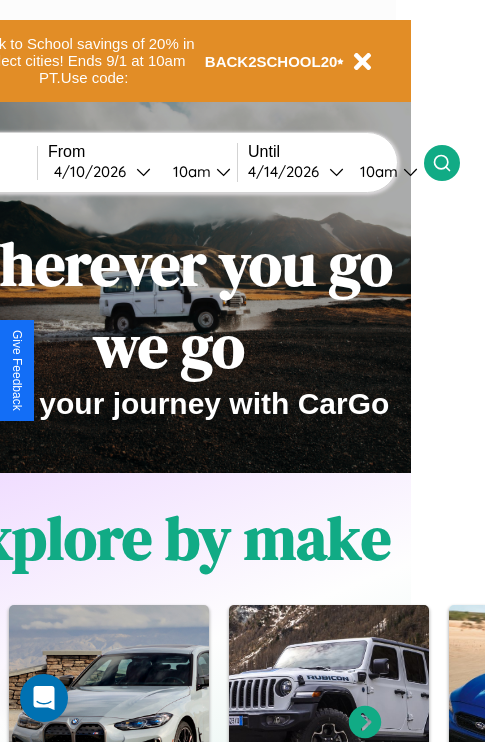 click 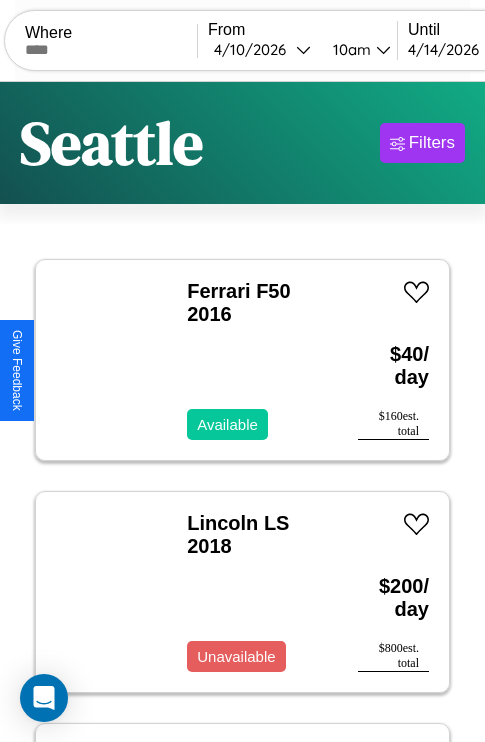 scroll, scrollTop: 95, scrollLeft: 0, axis: vertical 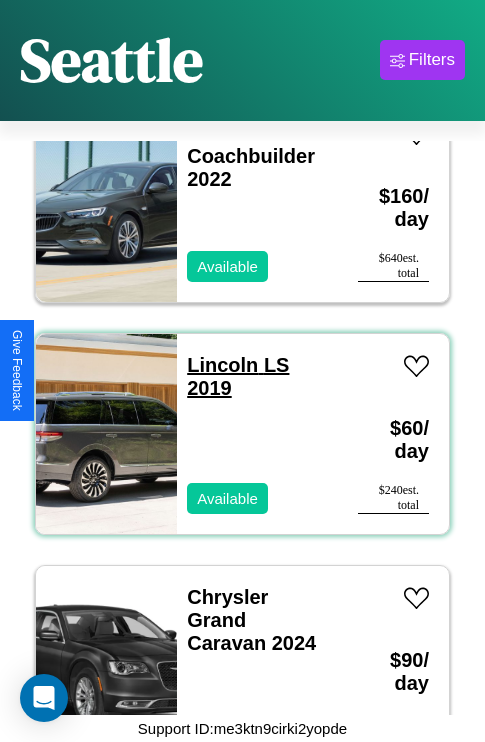 click on "Lincoln   LS   2019" at bounding box center (238, 376) 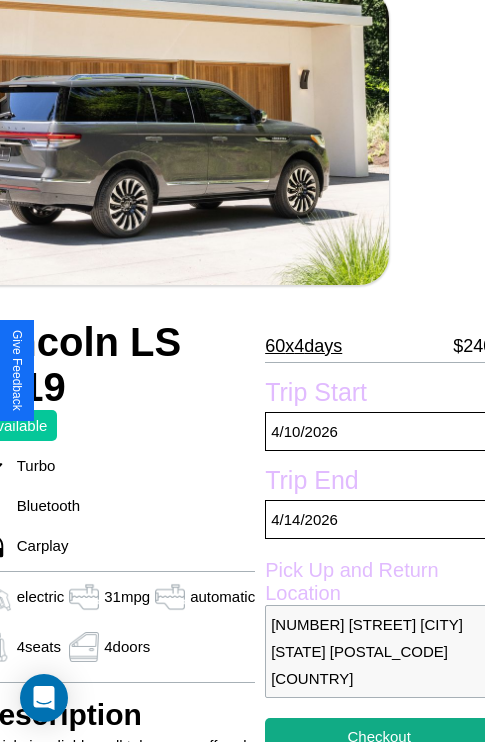 scroll, scrollTop: 68, scrollLeft: 96, axis: both 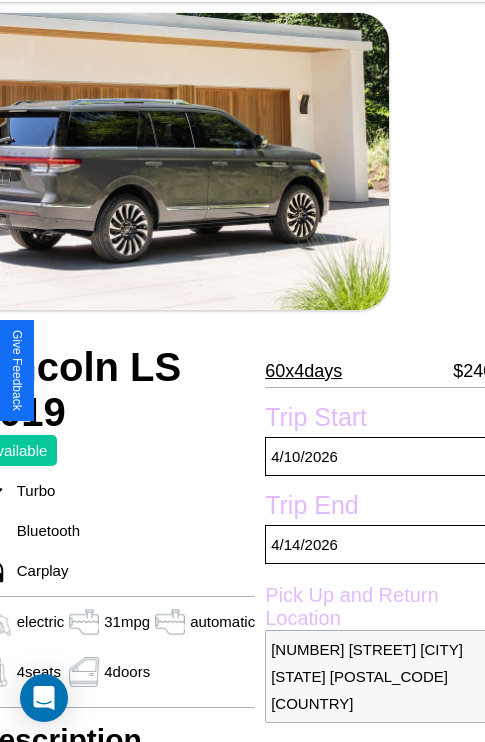 click on "60  x  4  days" at bounding box center [303, 371] 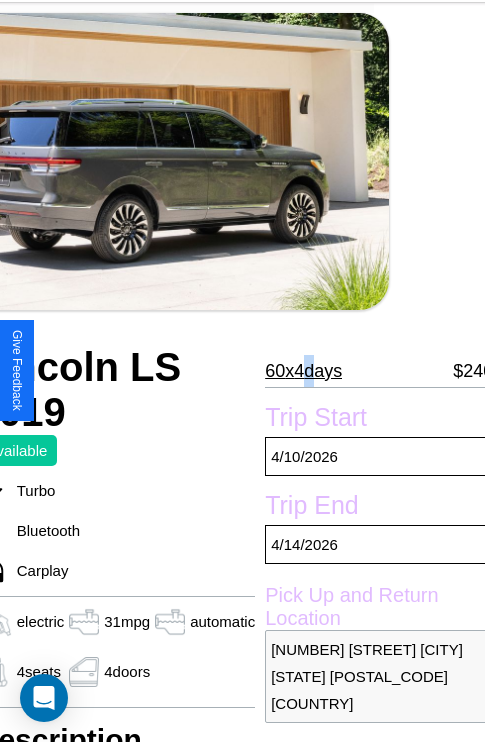 click on "60  x  4  days" at bounding box center [303, 371] 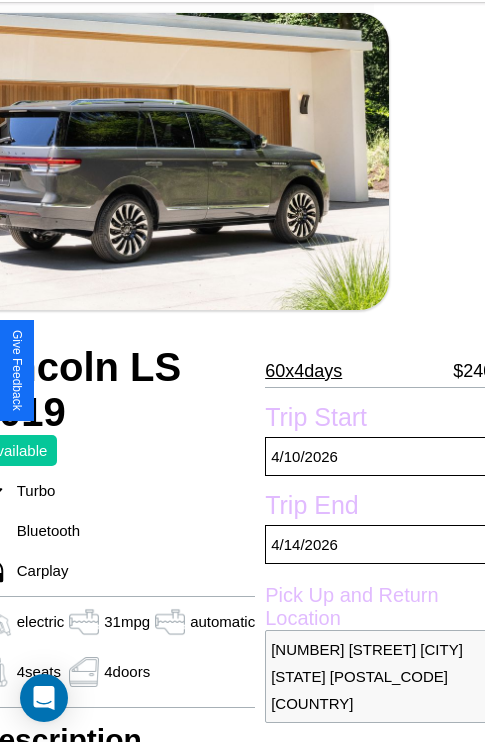 click on "60  x  4  days" at bounding box center (303, 371) 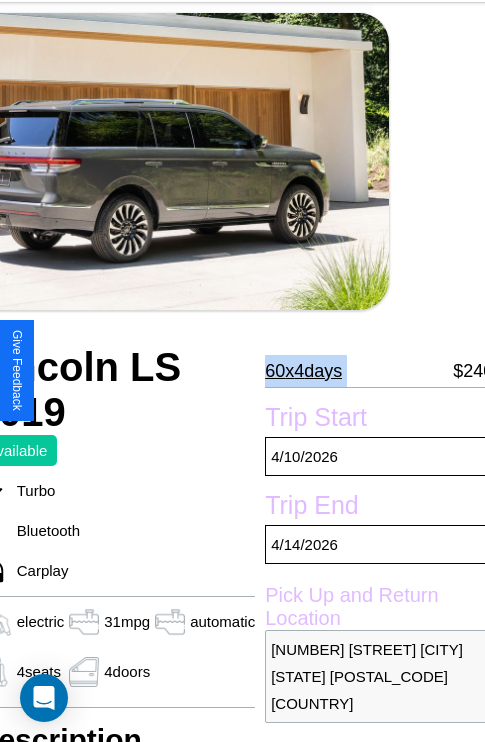 click on "60  x  4  days" at bounding box center (303, 371) 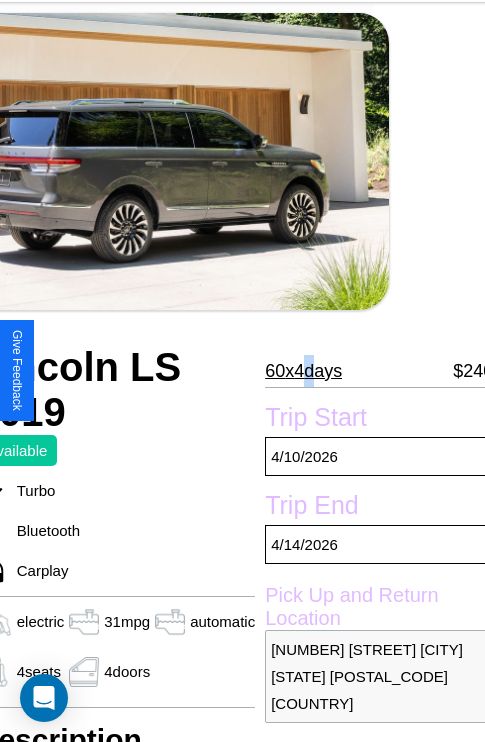 click on "60  x  4  days" at bounding box center (303, 371) 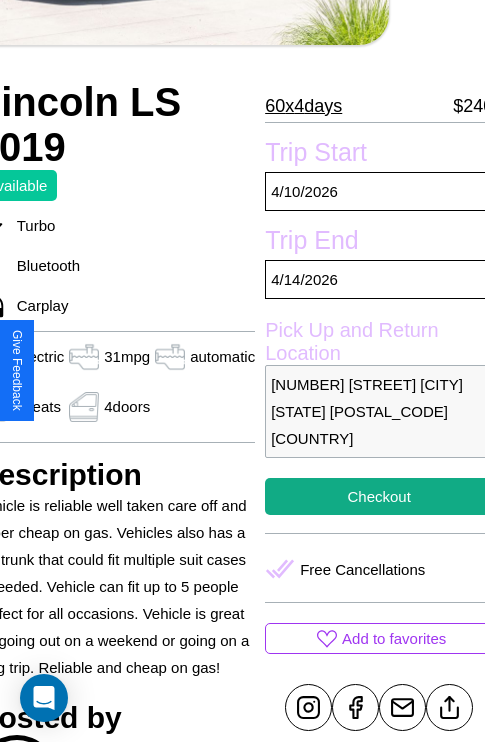 scroll, scrollTop: 459, scrollLeft: 96, axis: both 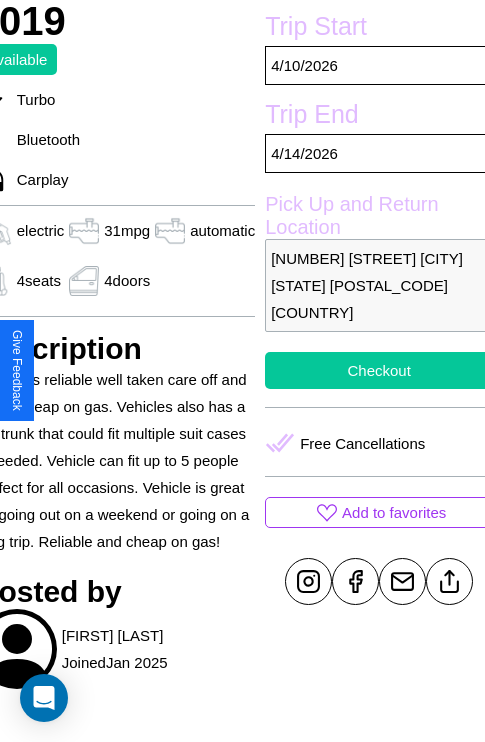 click on "Checkout" at bounding box center [379, 370] 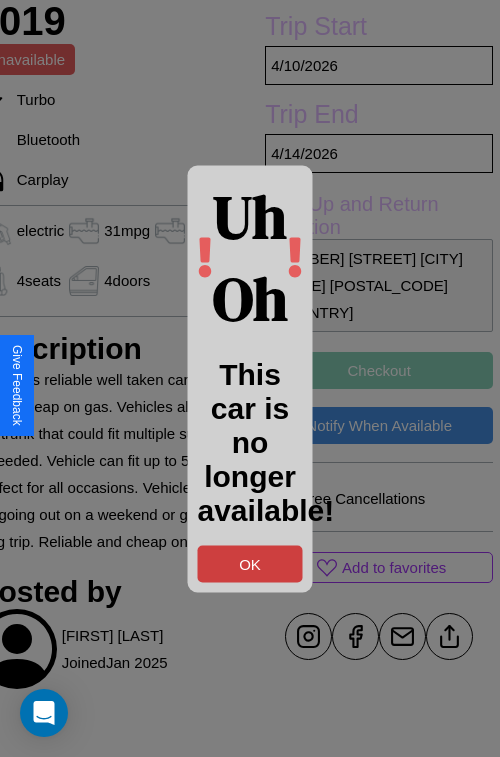 click on "OK" at bounding box center [250, 563] 